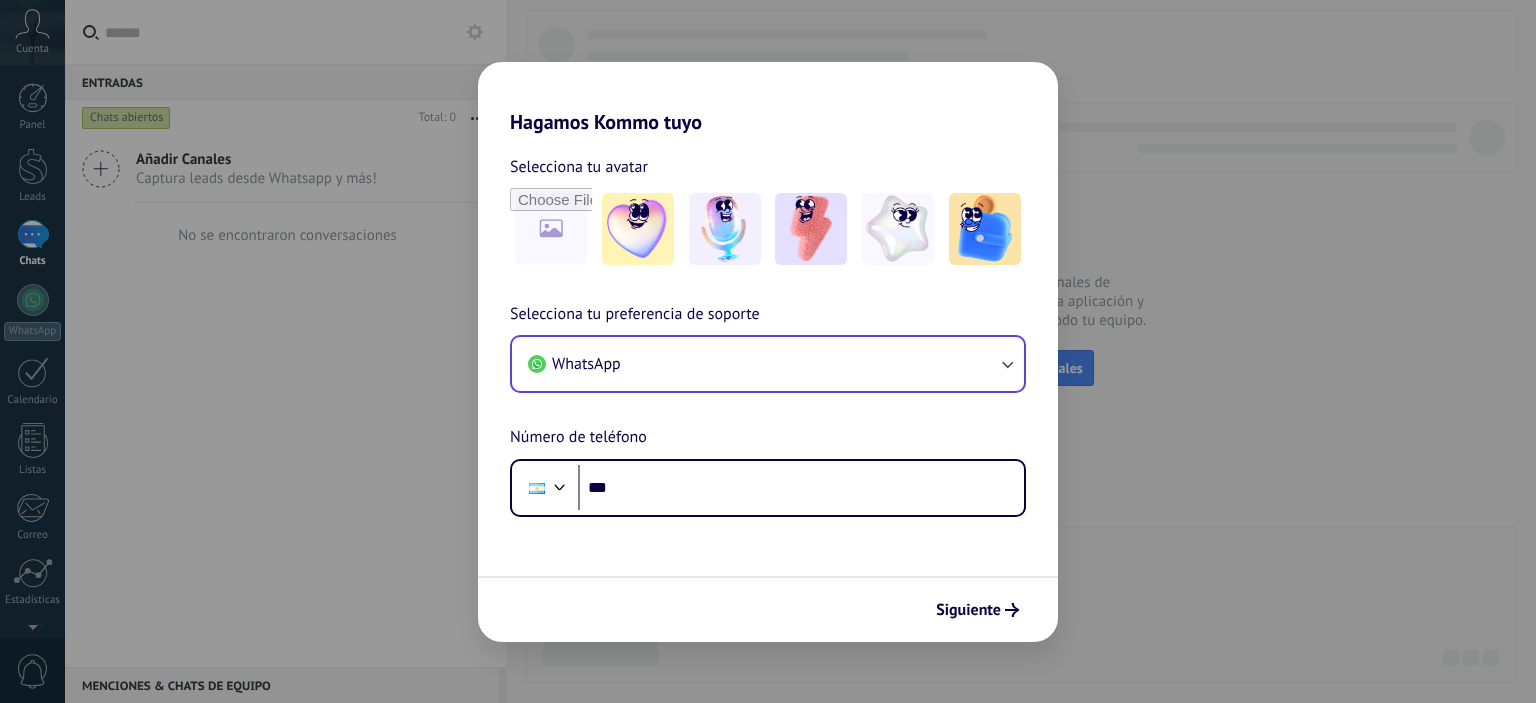 scroll, scrollTop: 0, scrollLeft: 0, axis: both 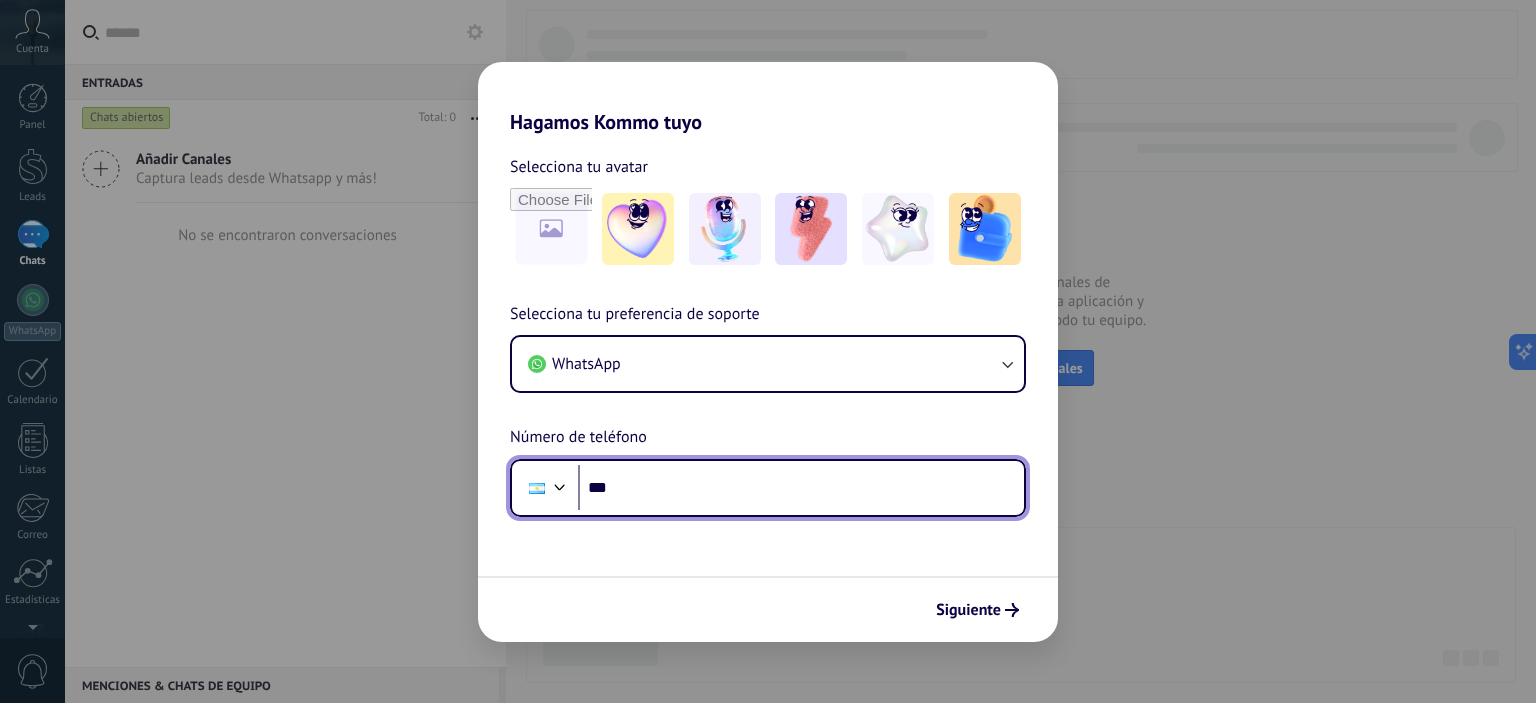 click on "***" at bounding box center (801, 488) 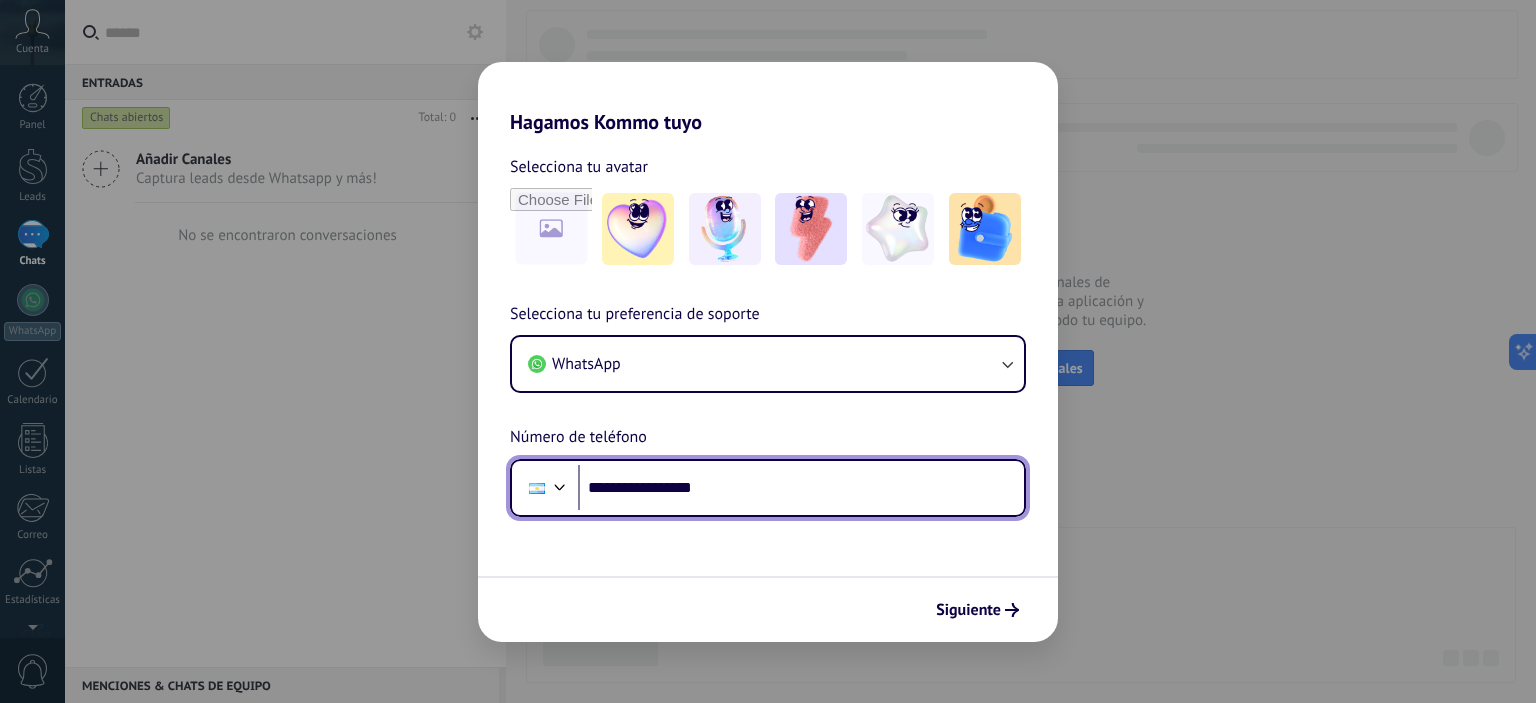 type on "**********" 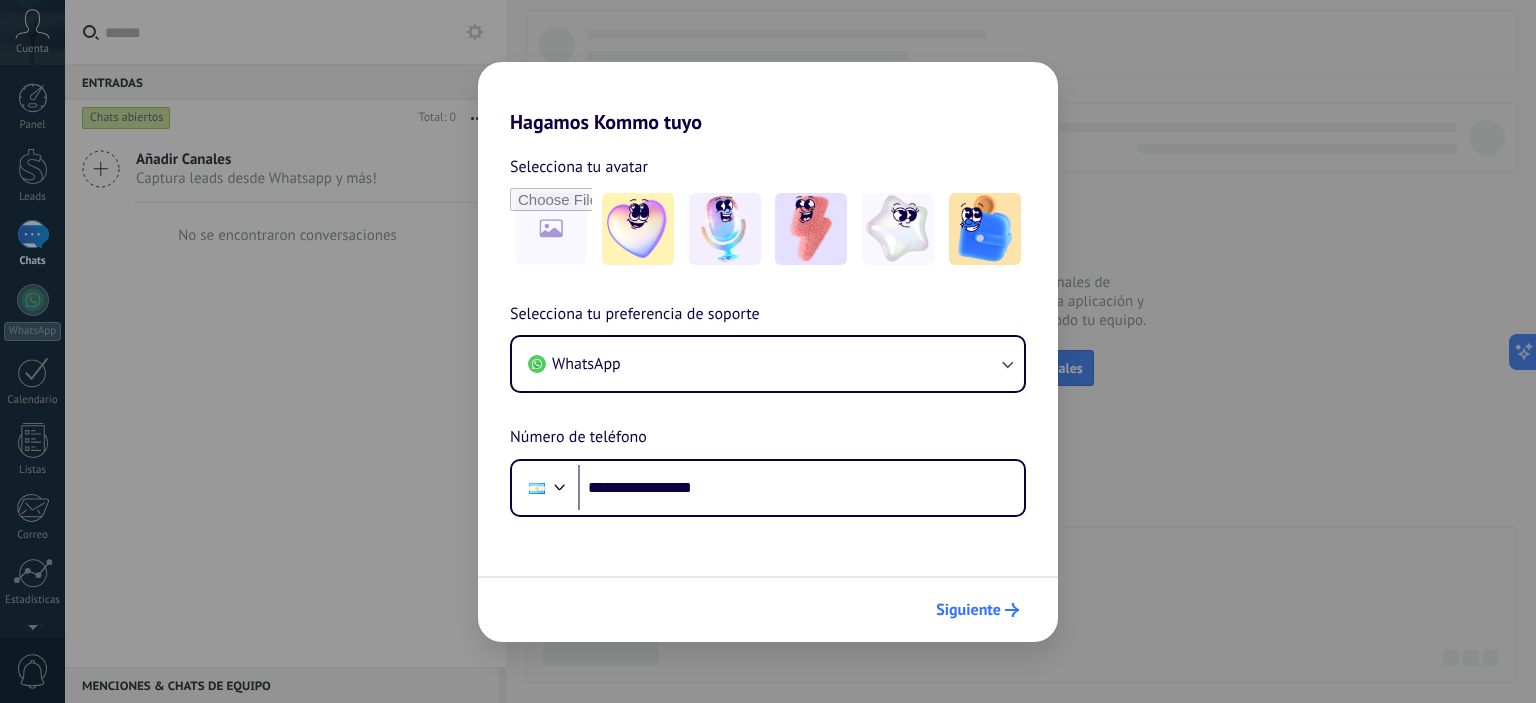 click on "Siguiente" at bounding box center [977, 610] 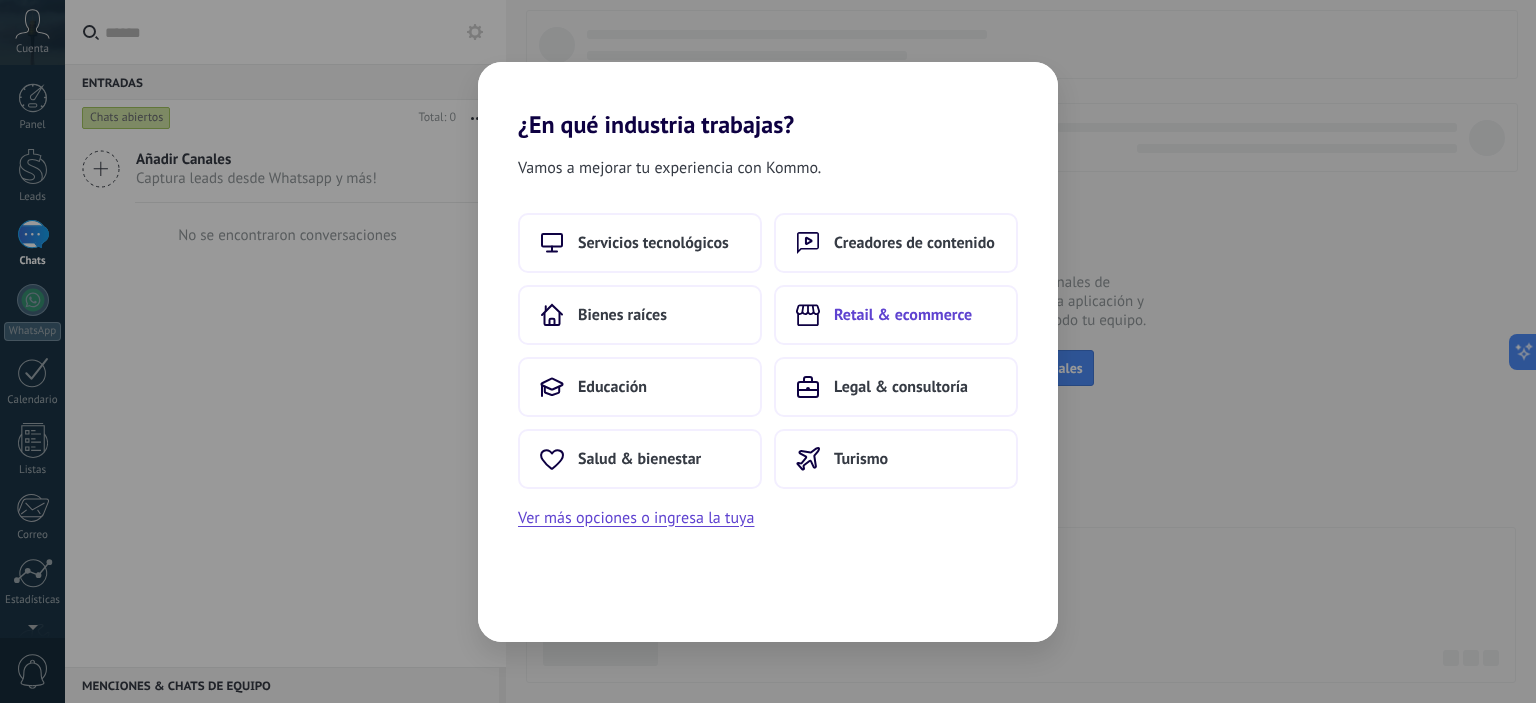 click on "Retail & ecommerce" at bounding box center [903, 315] 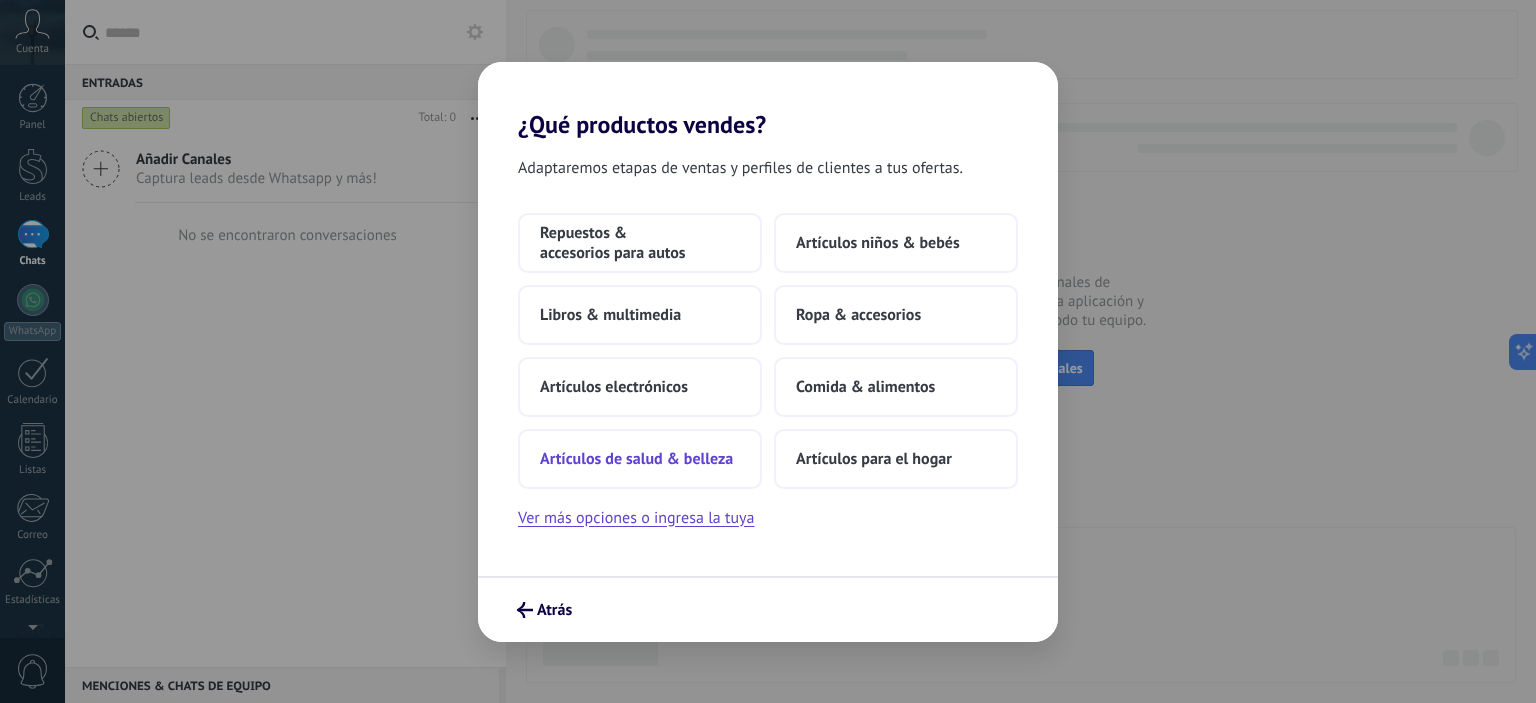 click on "Artículos de salud & belleza" at bounding box center [636, 459] 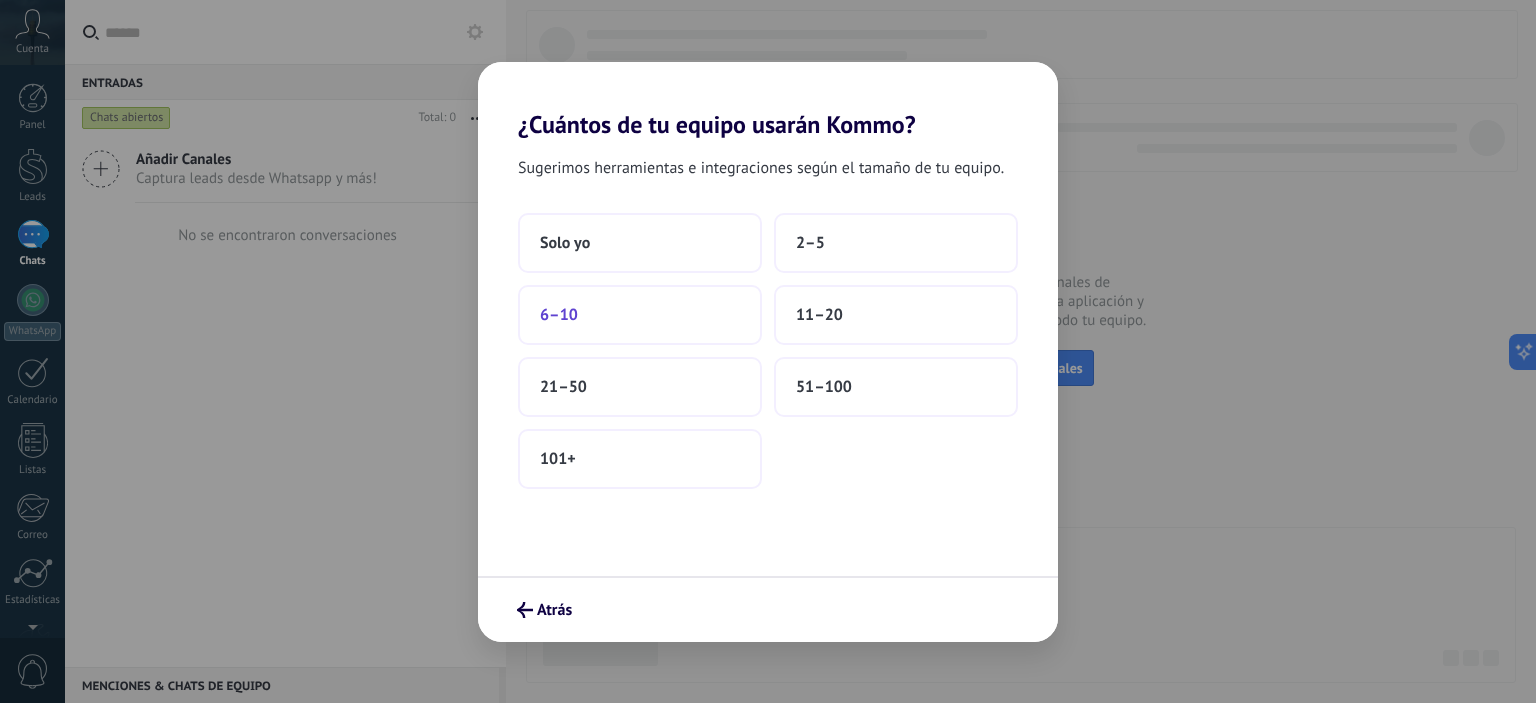 click on "6–10" at bounding box center [640, 315] 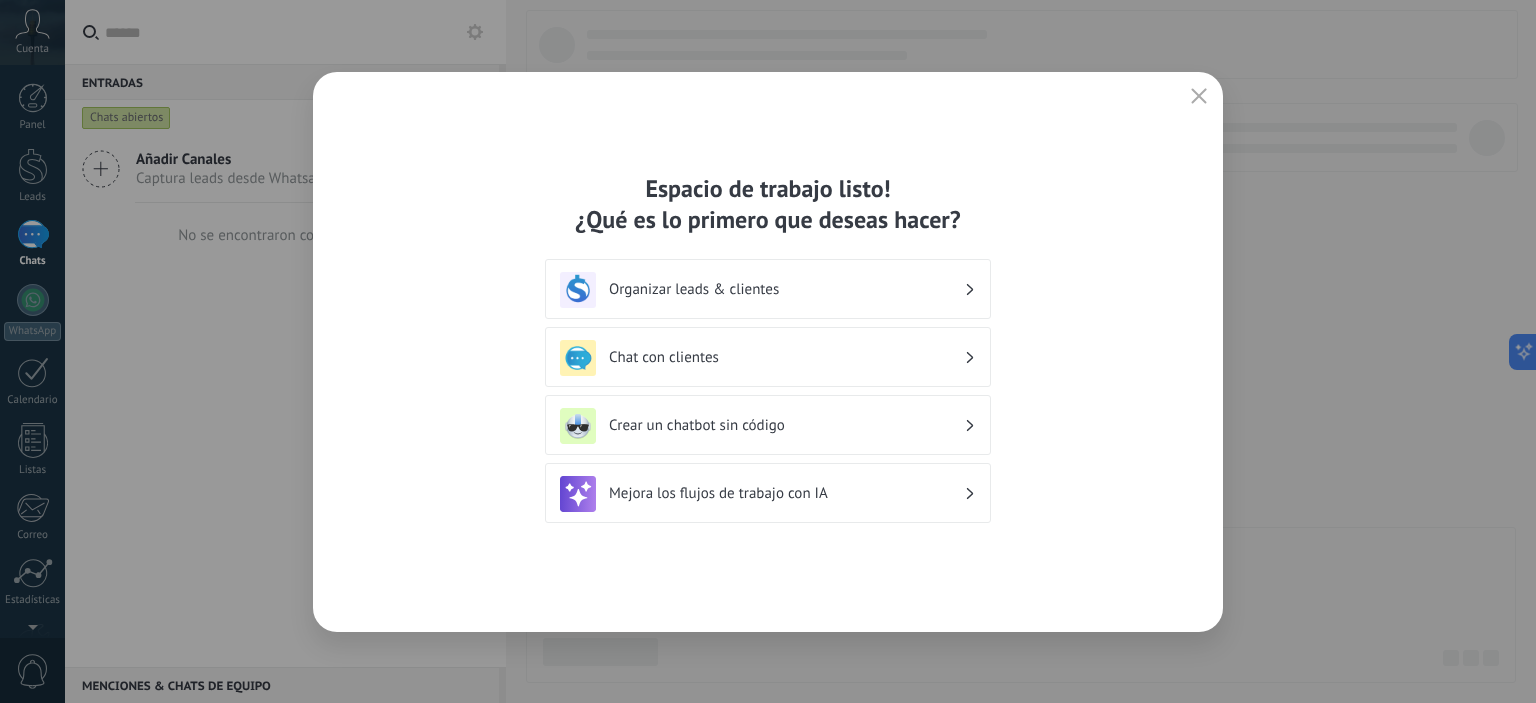 drag, startPoint x: 742, startPoint y: 194, endPoint x: 1015, endPoint y: 256, distance: 279.95178 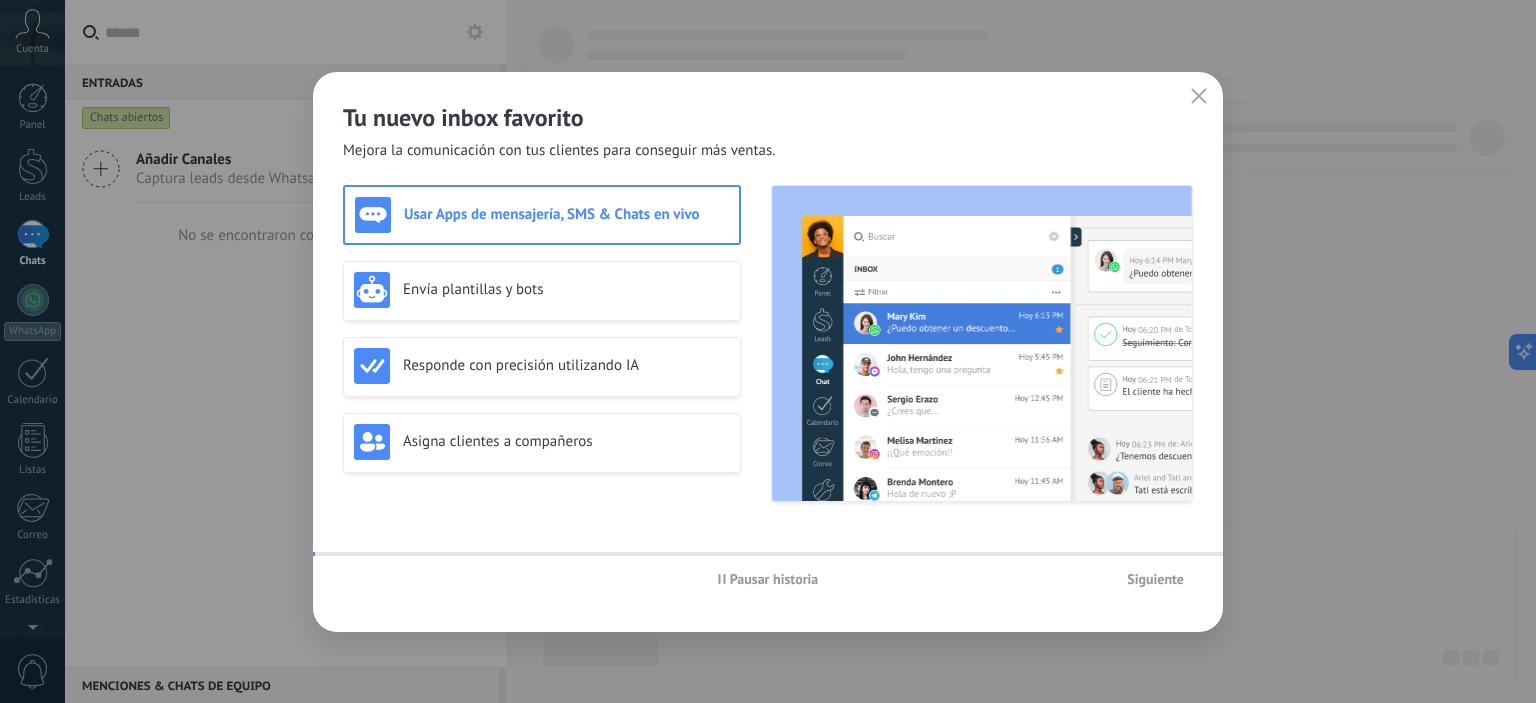 click on "Responde con precisión utilizando IA" at bounding box center (542, 366) 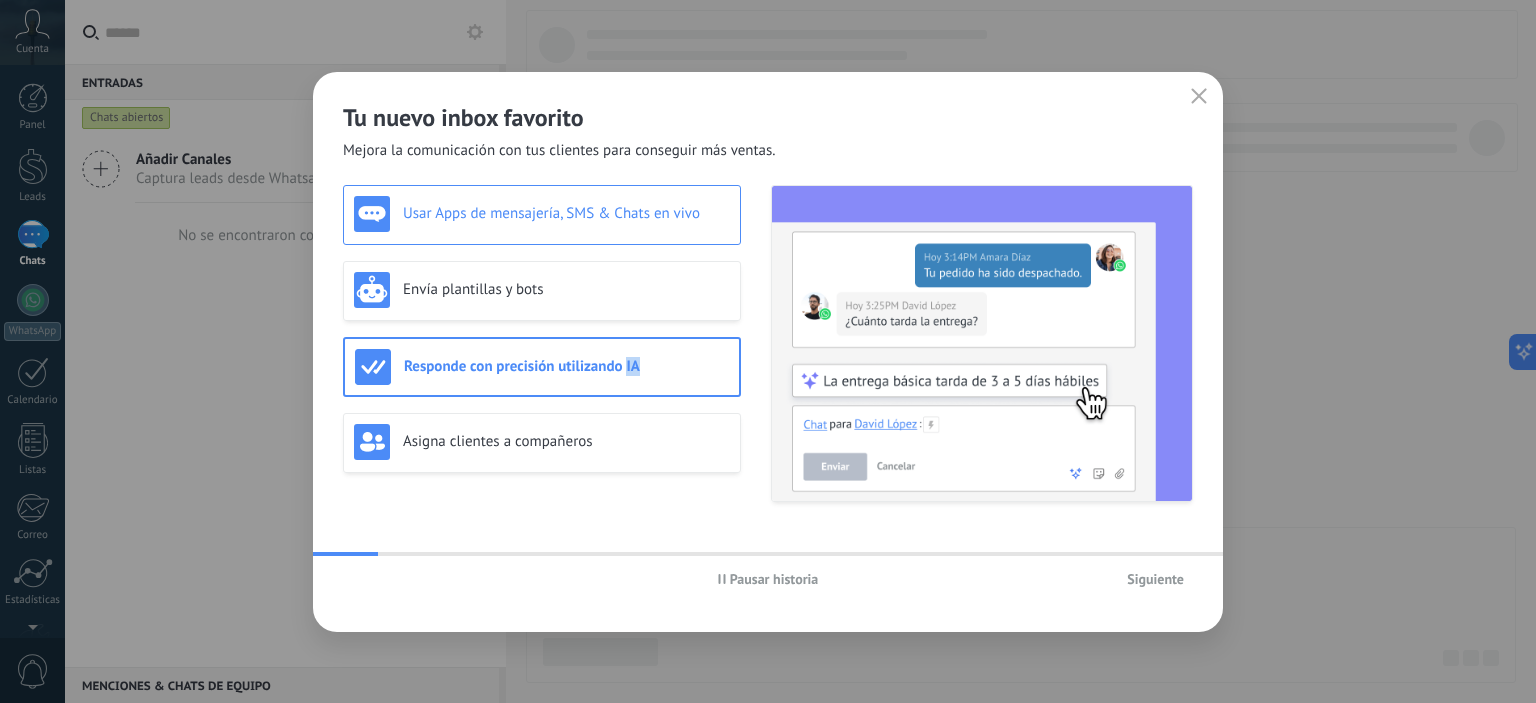 click on "Usar Apps de mensajería, SMS & Chats en vivo" at bounding box center [542, 214] 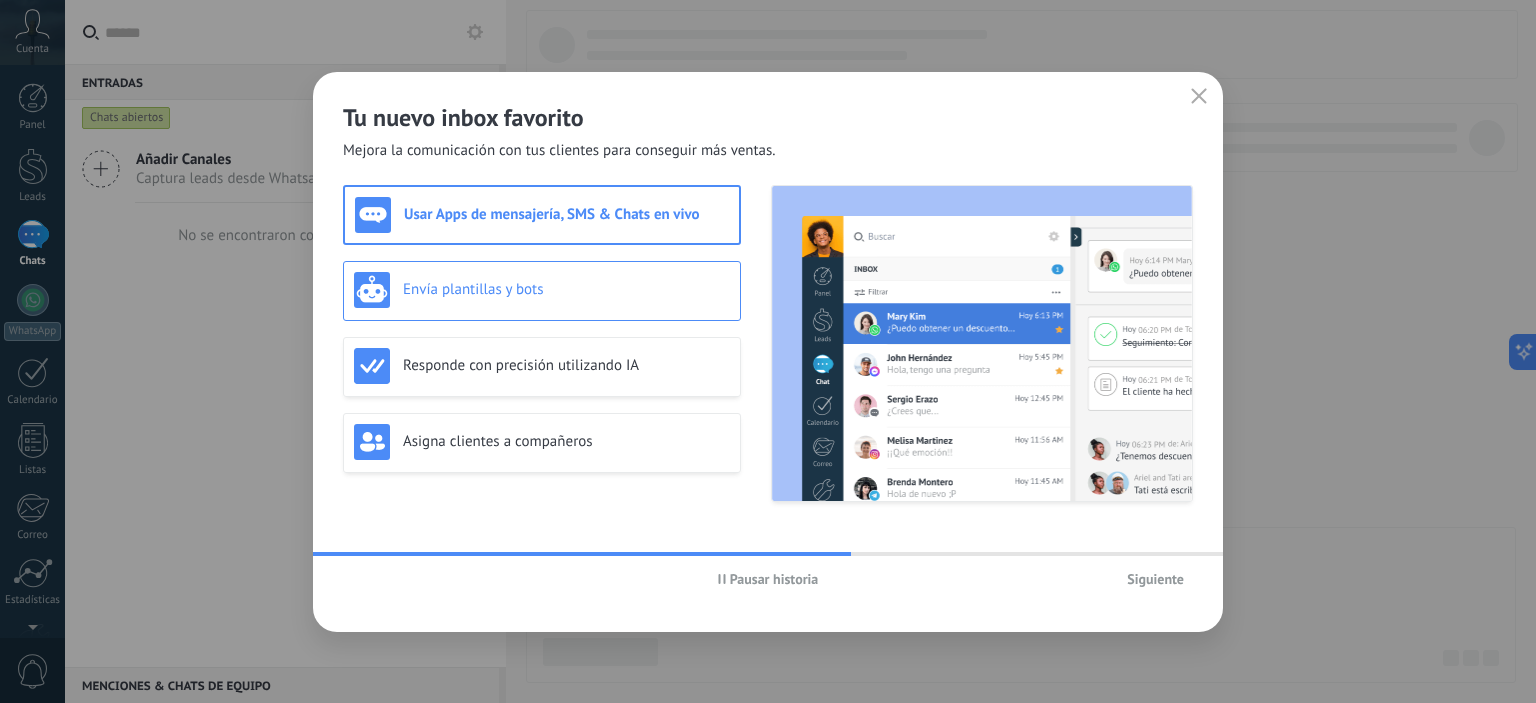 click on "Envía plantillas y bots" at bounding box center (566, 289) 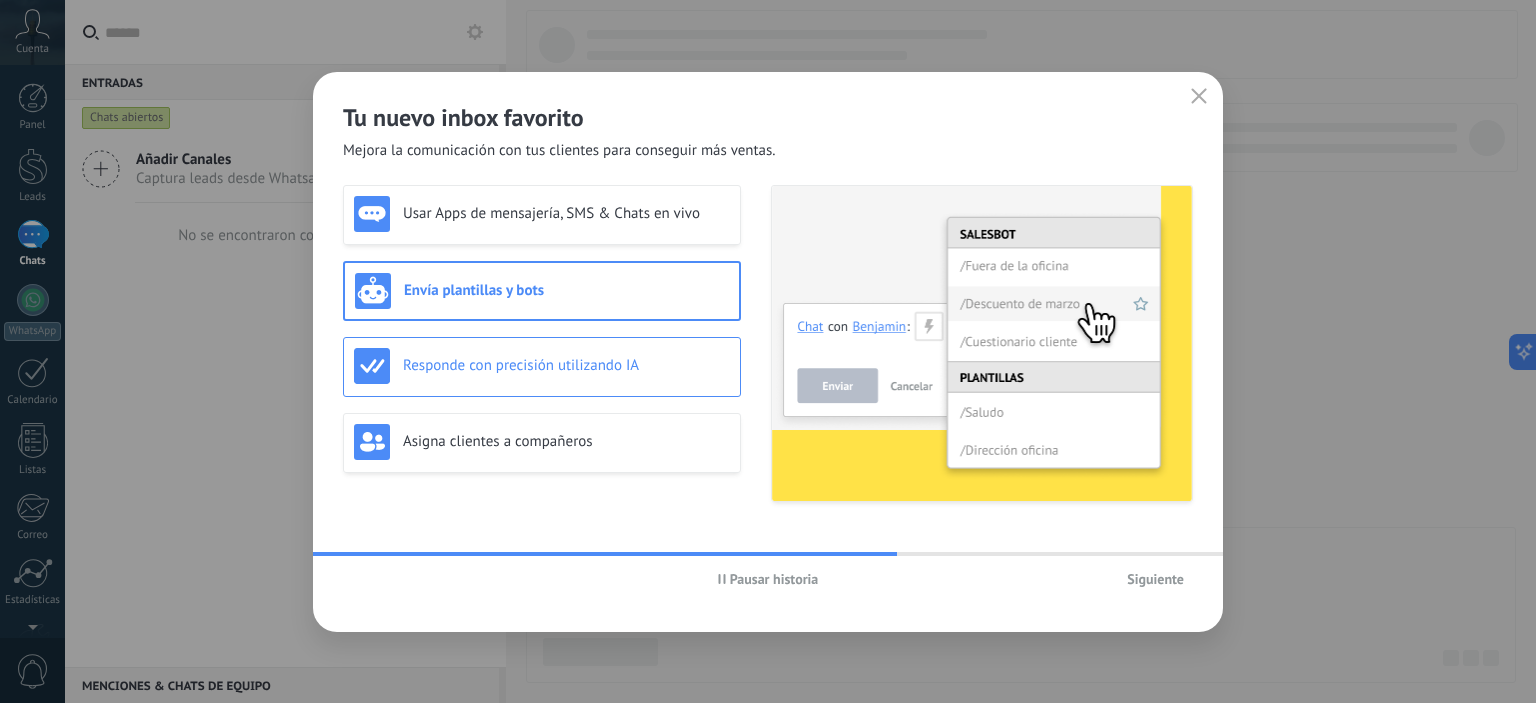 click on "Responde con precisión utilizando IA" at bounding box center [566, 365] 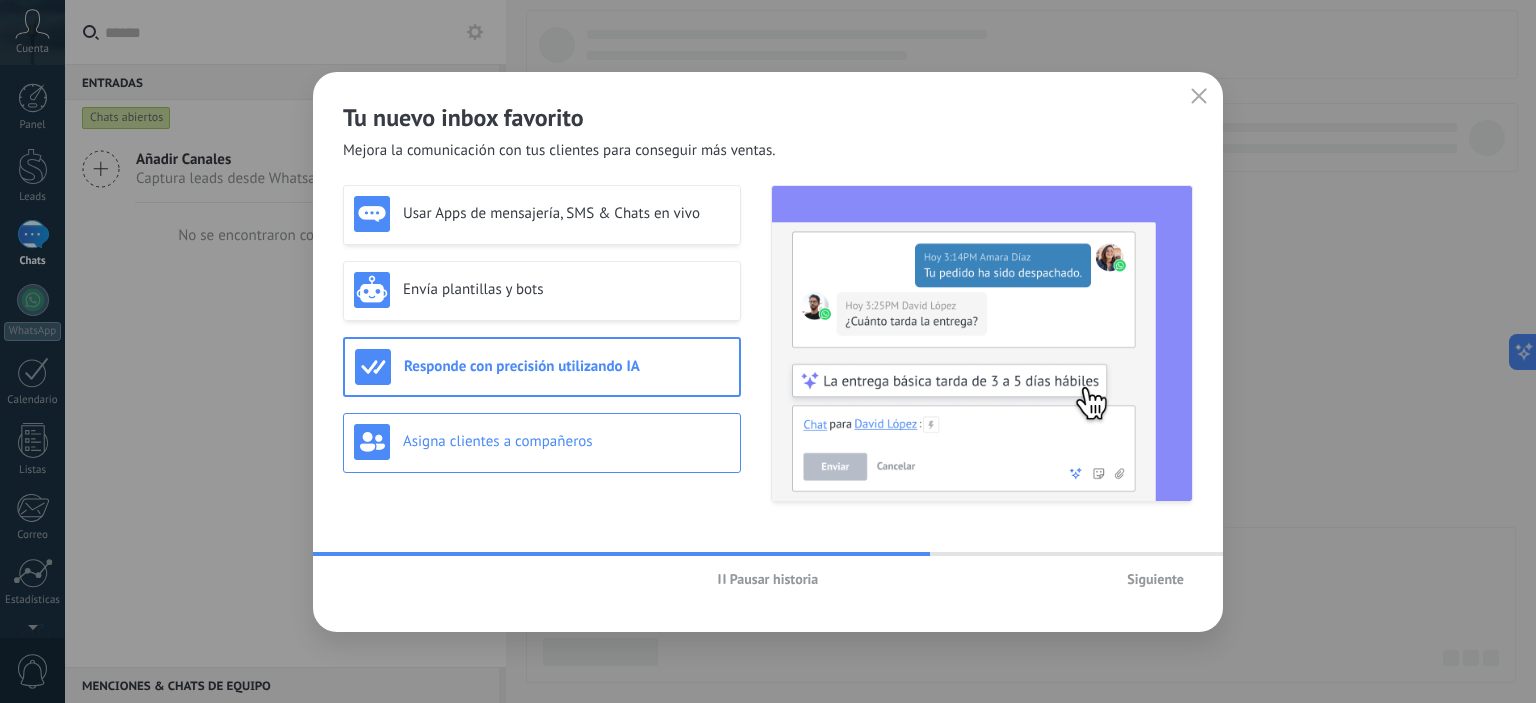 click on "Asigna clientes a compañeros" at bounding box center (566, 441) 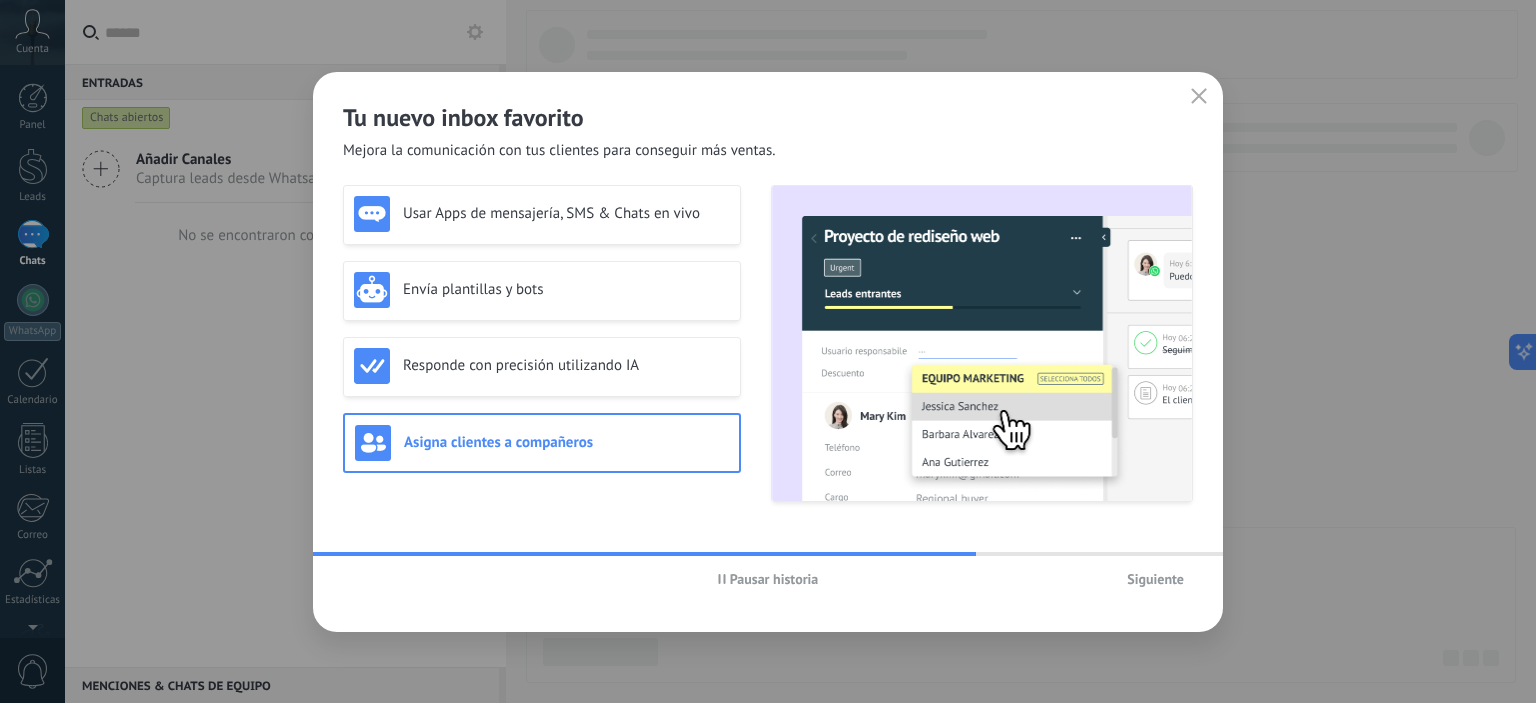 click on "Siguiente" at bounding box center [1155, 579] 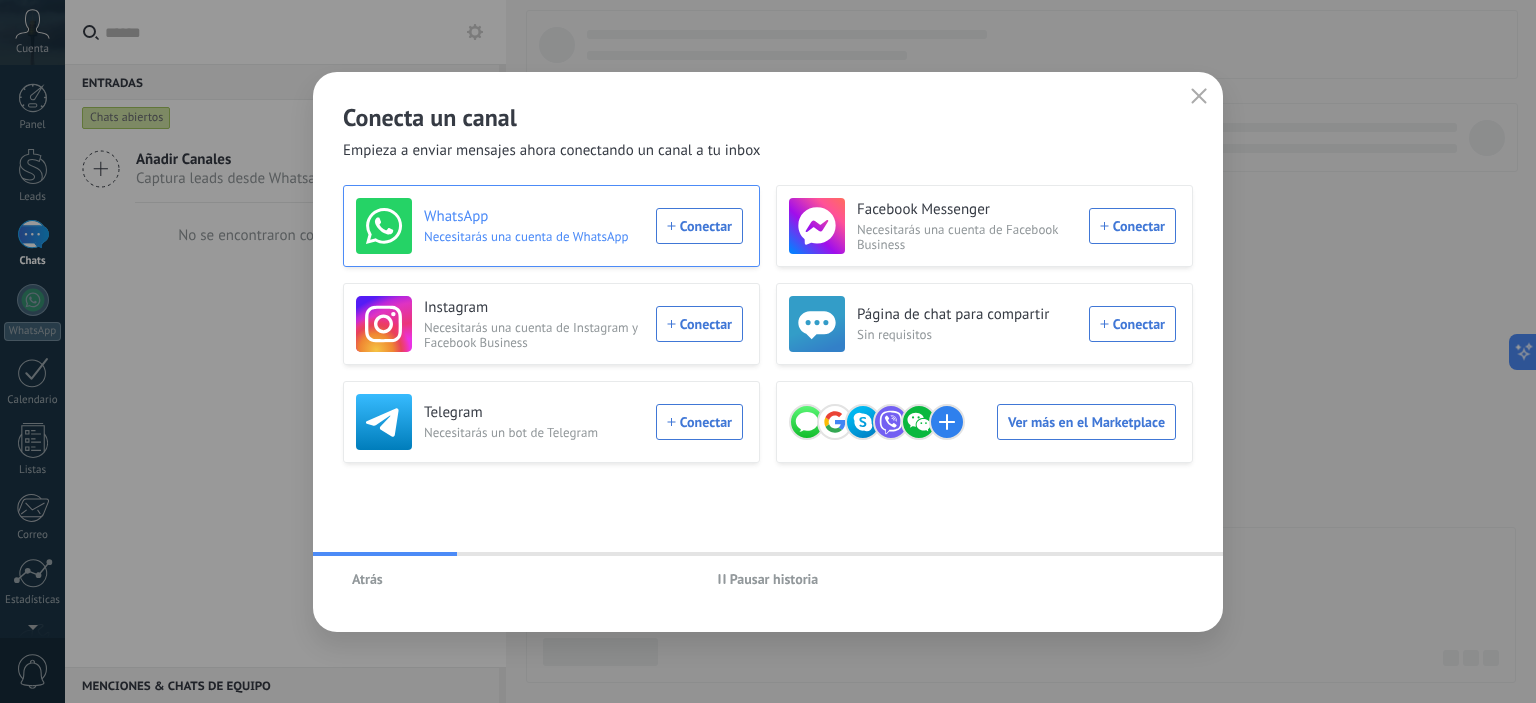click on "WhatsApp" at bounding box center [534, 217] 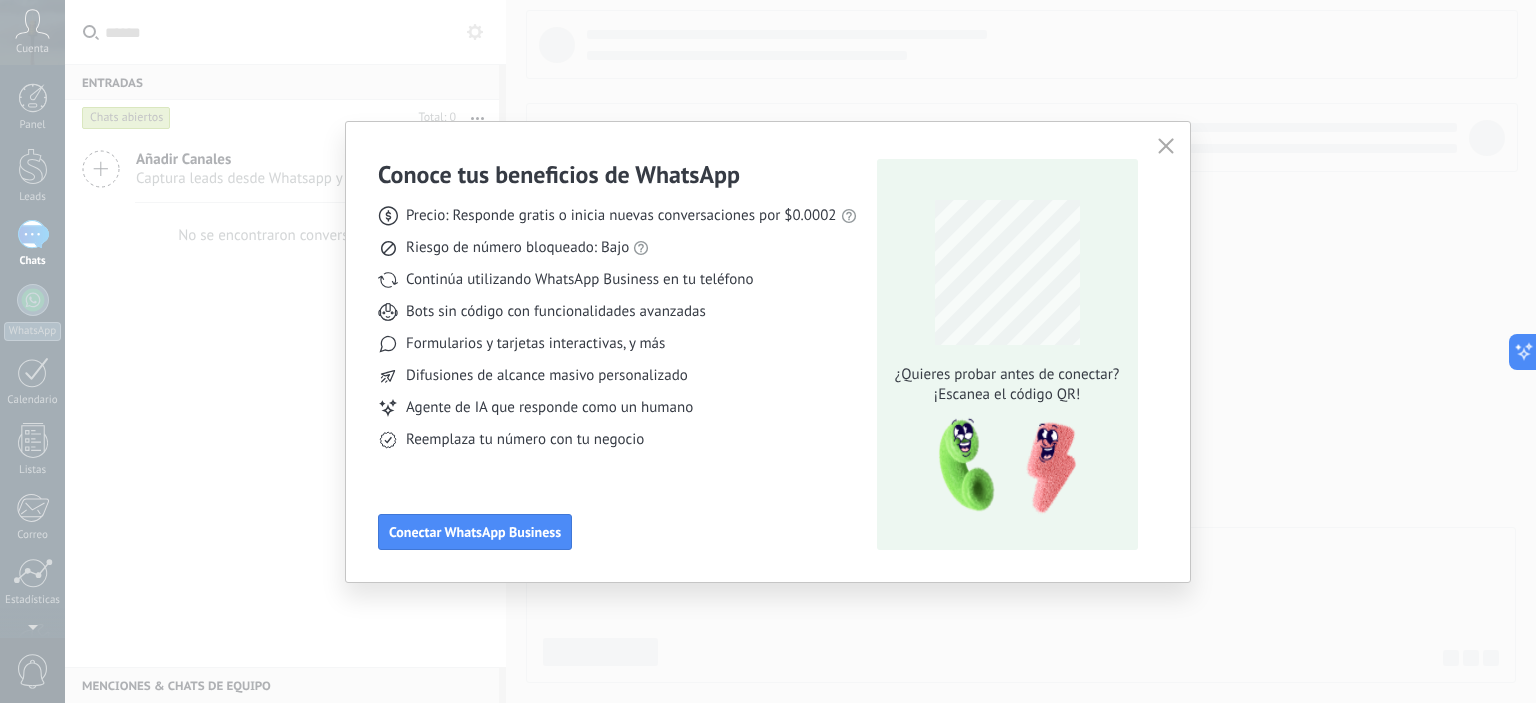 drag, startPoint x: 467, startPoint y: 220, endPoint x: 593, endPoint y: 210, distance: 126.3962 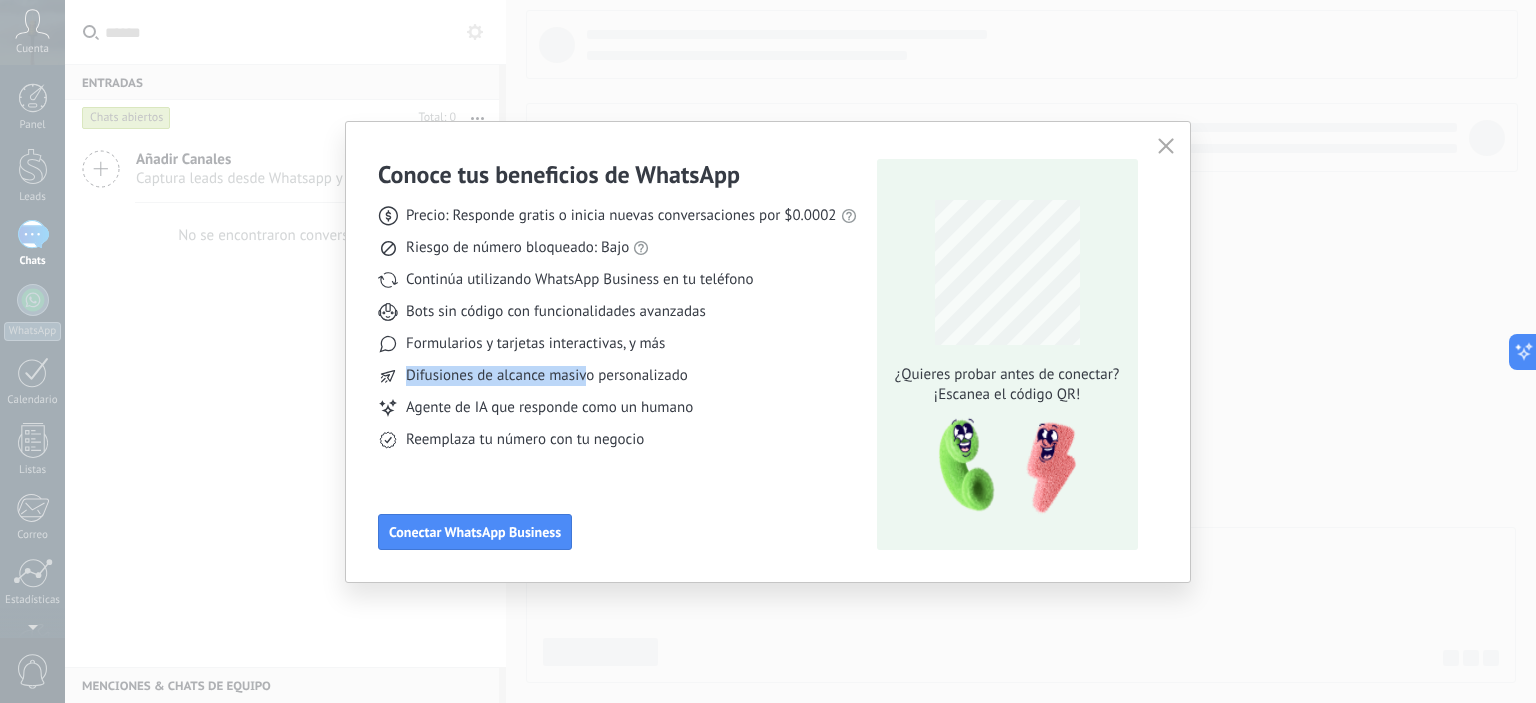 drag, startPoint x: 607, startPoint y: 286, endPoint x: 585, endPoint y: 387, distance: 103.36827 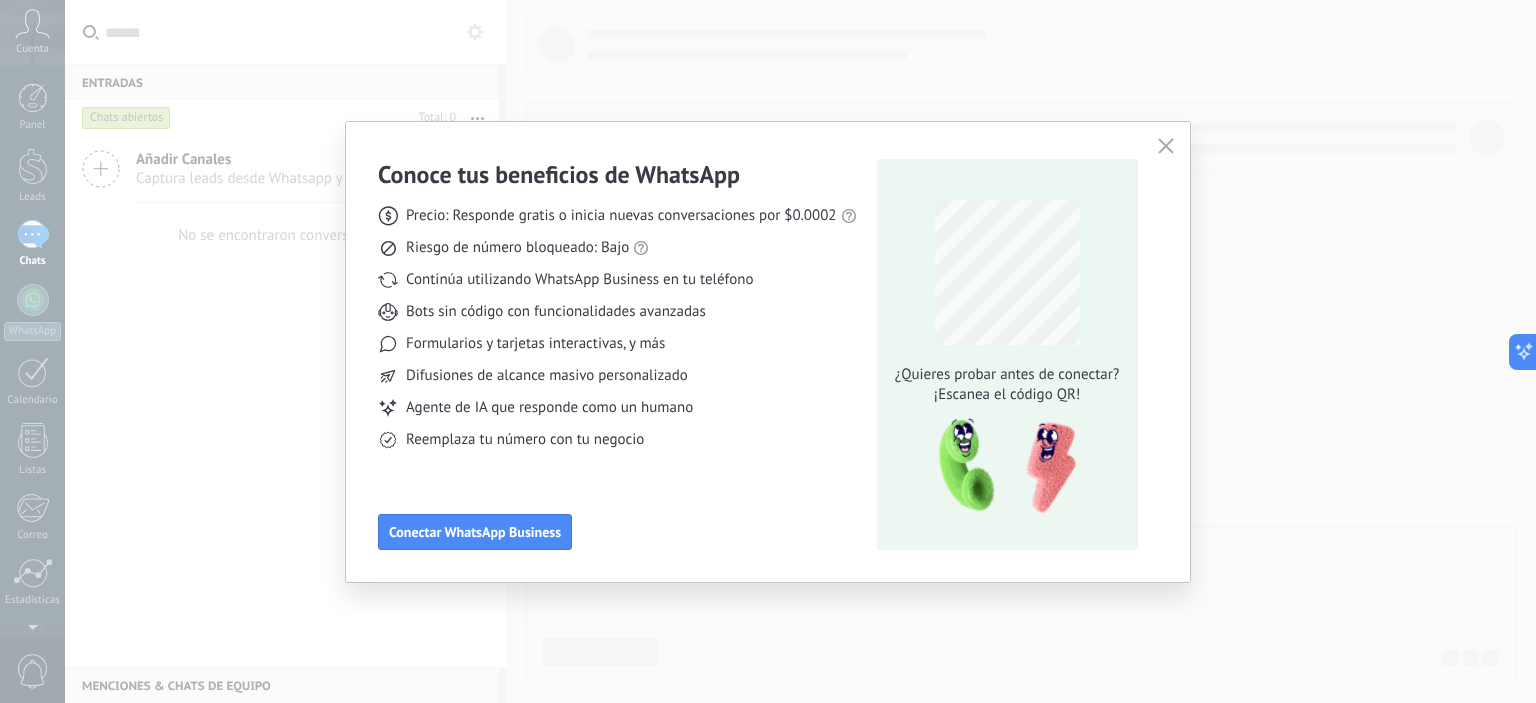 click at bounding box center (1166, 147) 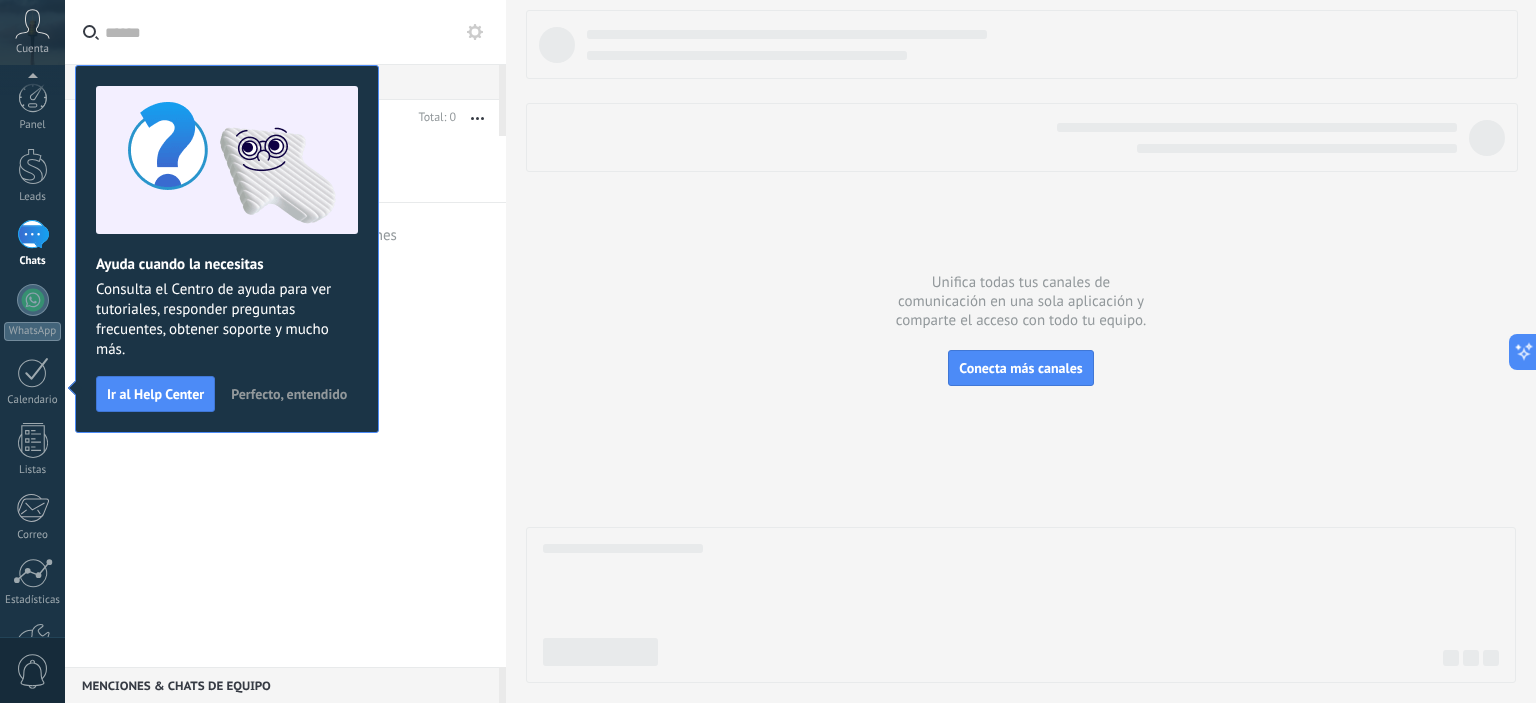 scroll, scrollTop: 129, scrollLeft: 0, axis: vertical 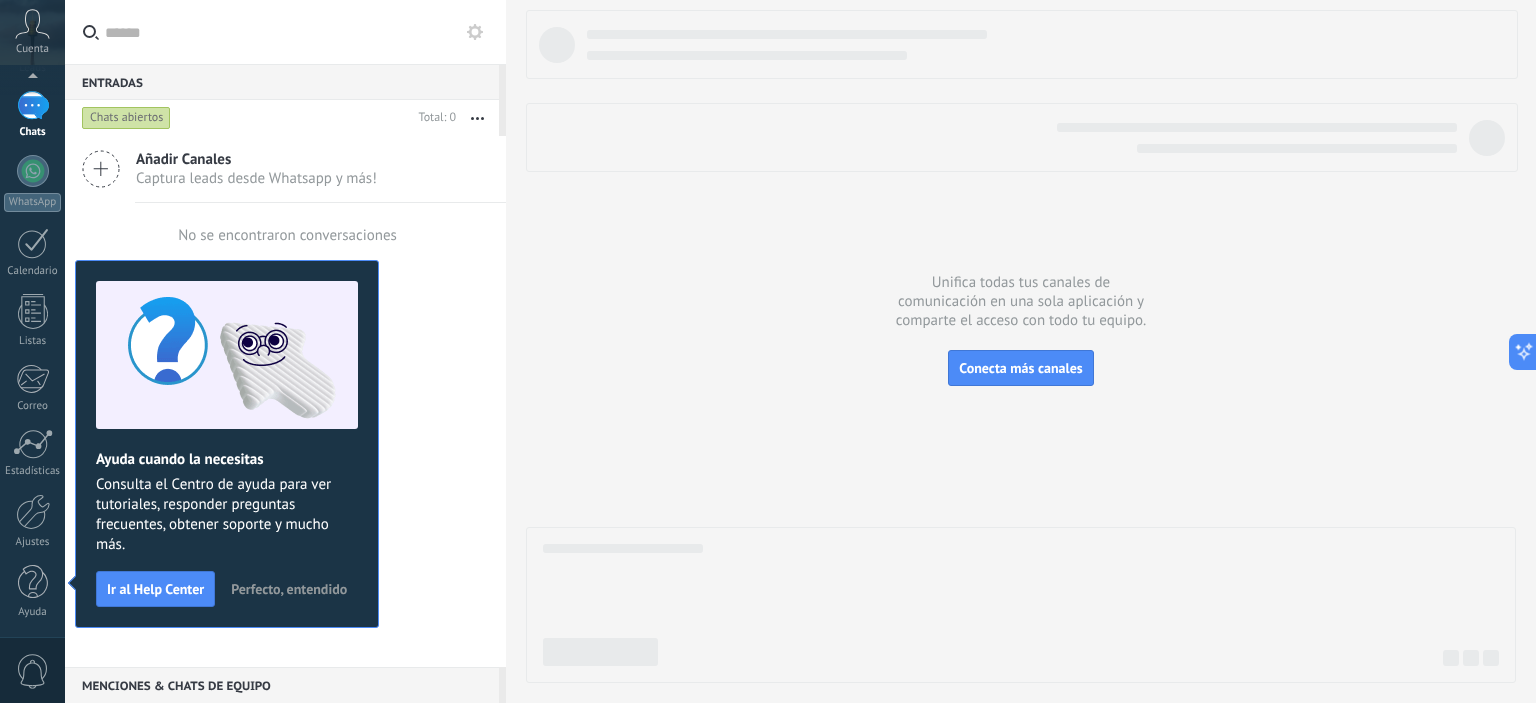 click on "Perfecto, entendido" at bounding box center [289, 589] 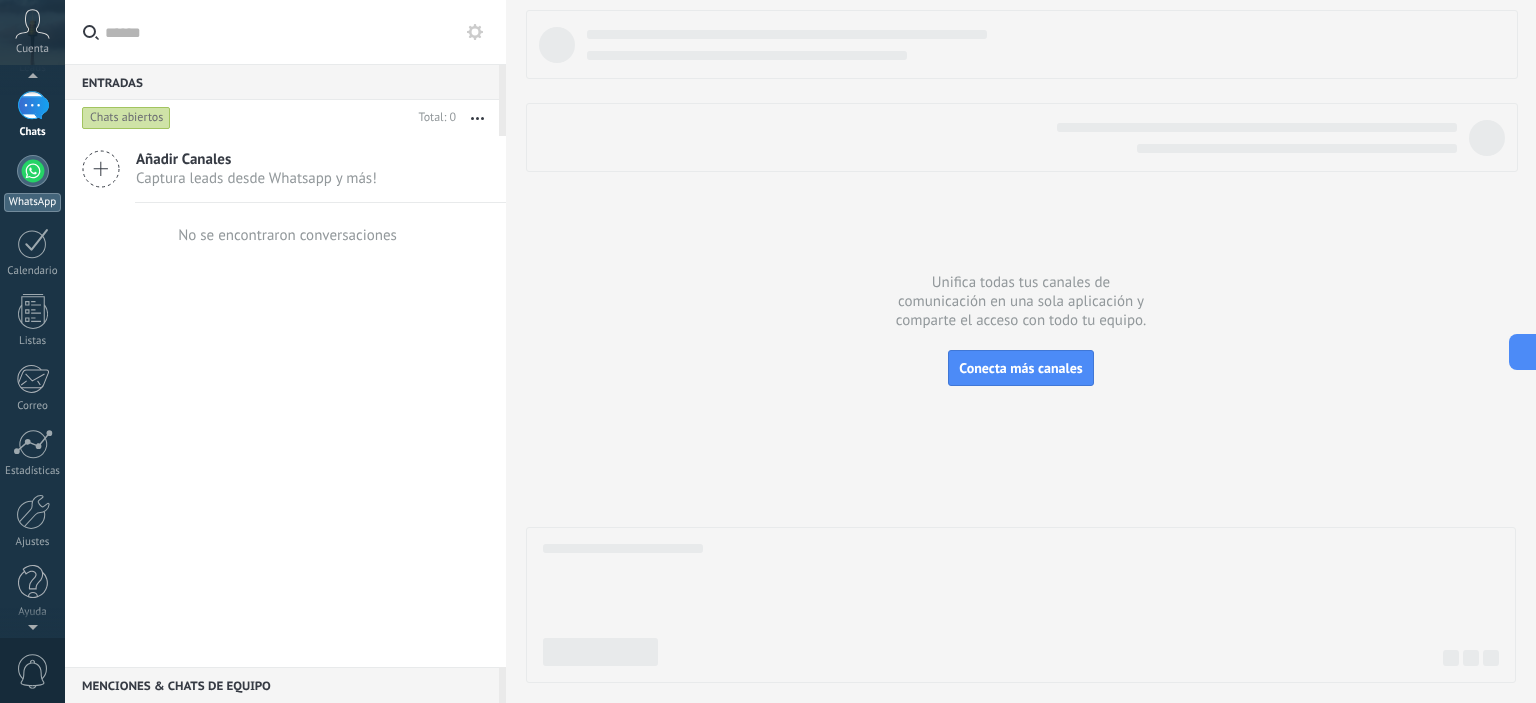 scroll, scrollTop: 126, scrollLeft: 0, axis: vertical 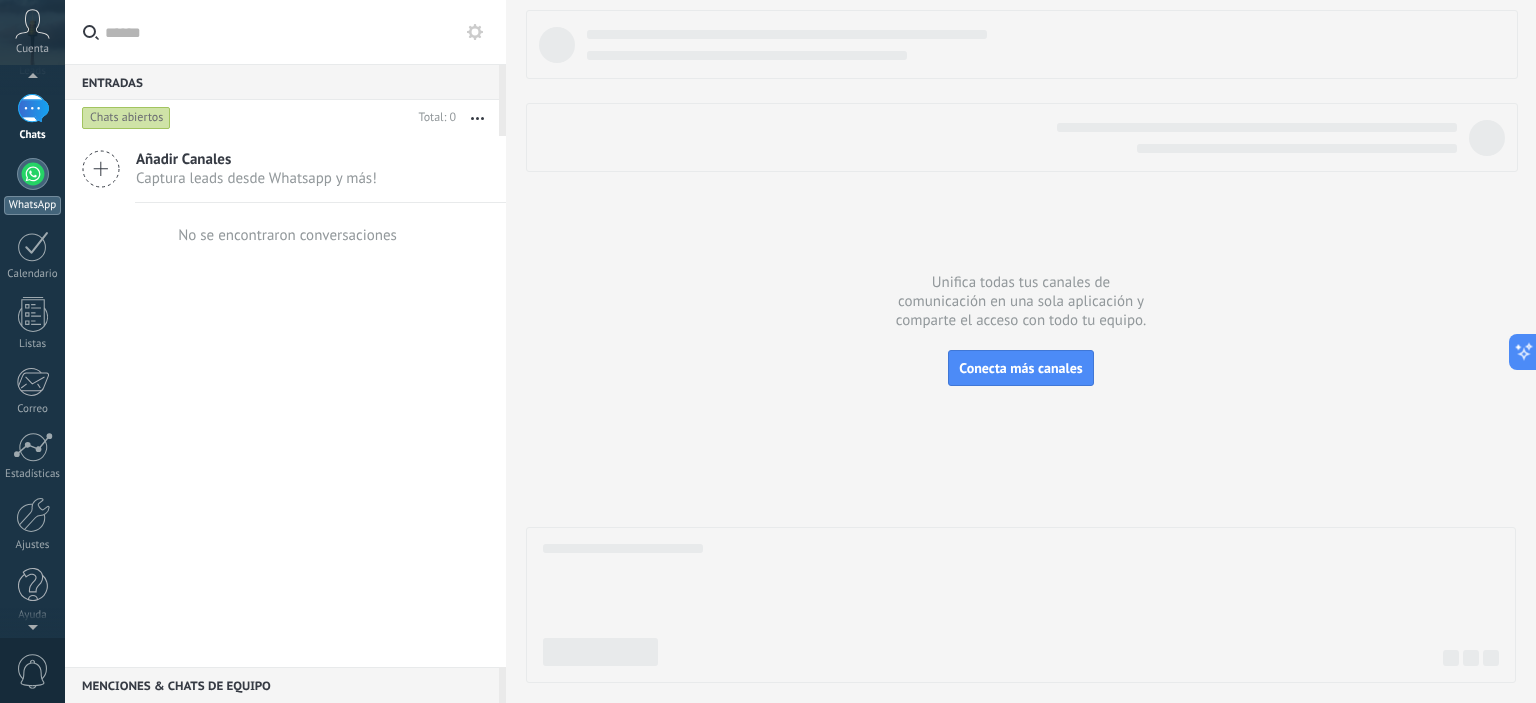 click on "WhatsApp" at bounding box center (32, 205) 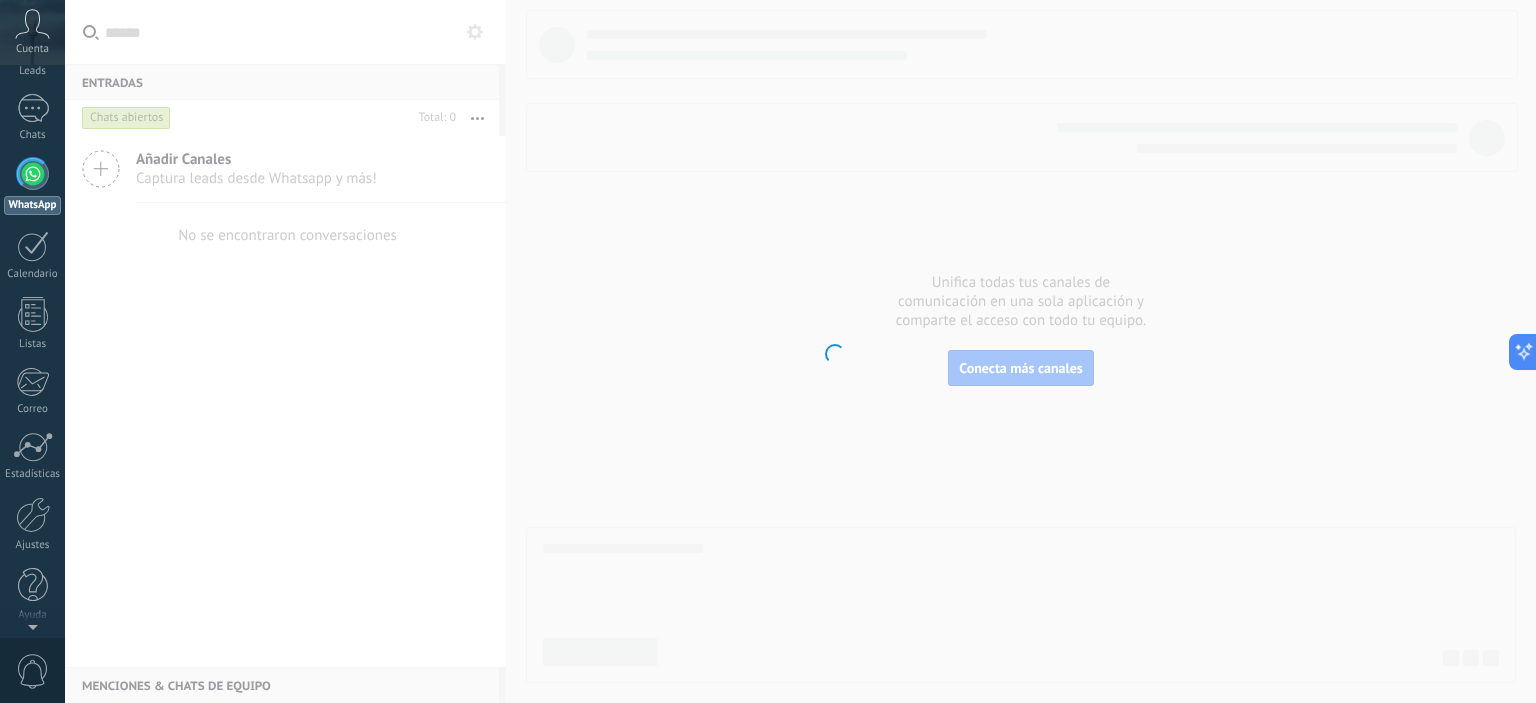 scroll, scrollTop: 0, scrollLeft: 0, axis: both 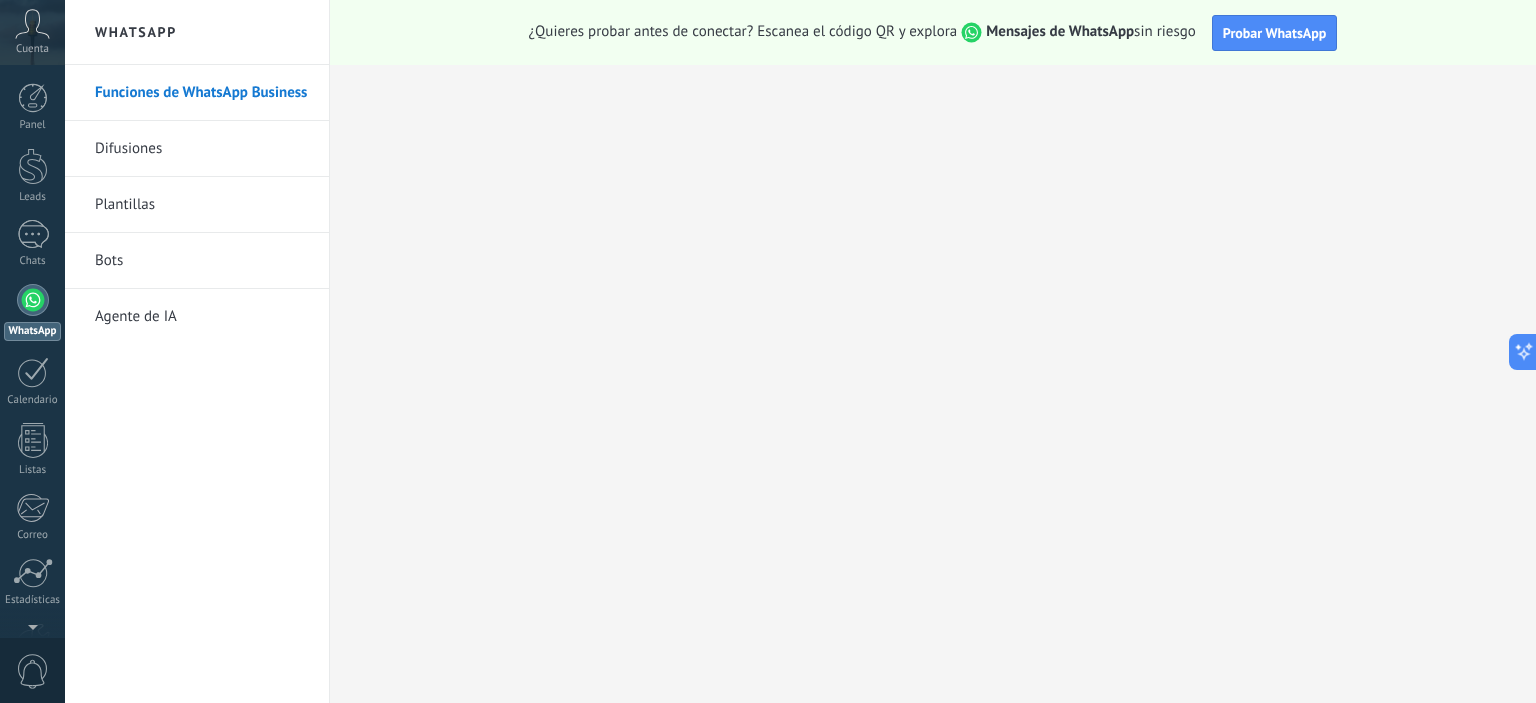 click on "Funciones de WhatsApp Business Difusiones Plantillas Bots Agente de IA" at bounding box center [197, 384] 